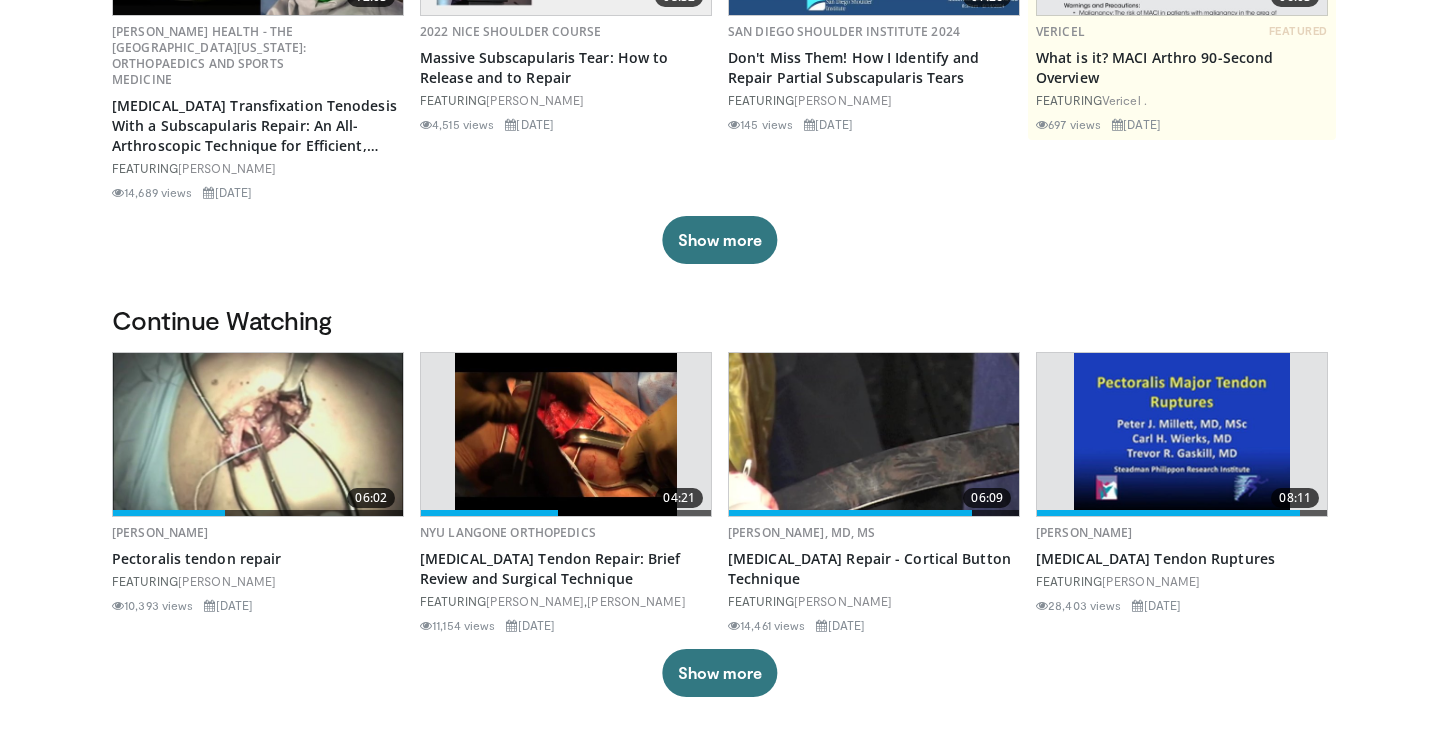 scroll, scrollTop: 357, scrollLeft: 0, axis: vertical 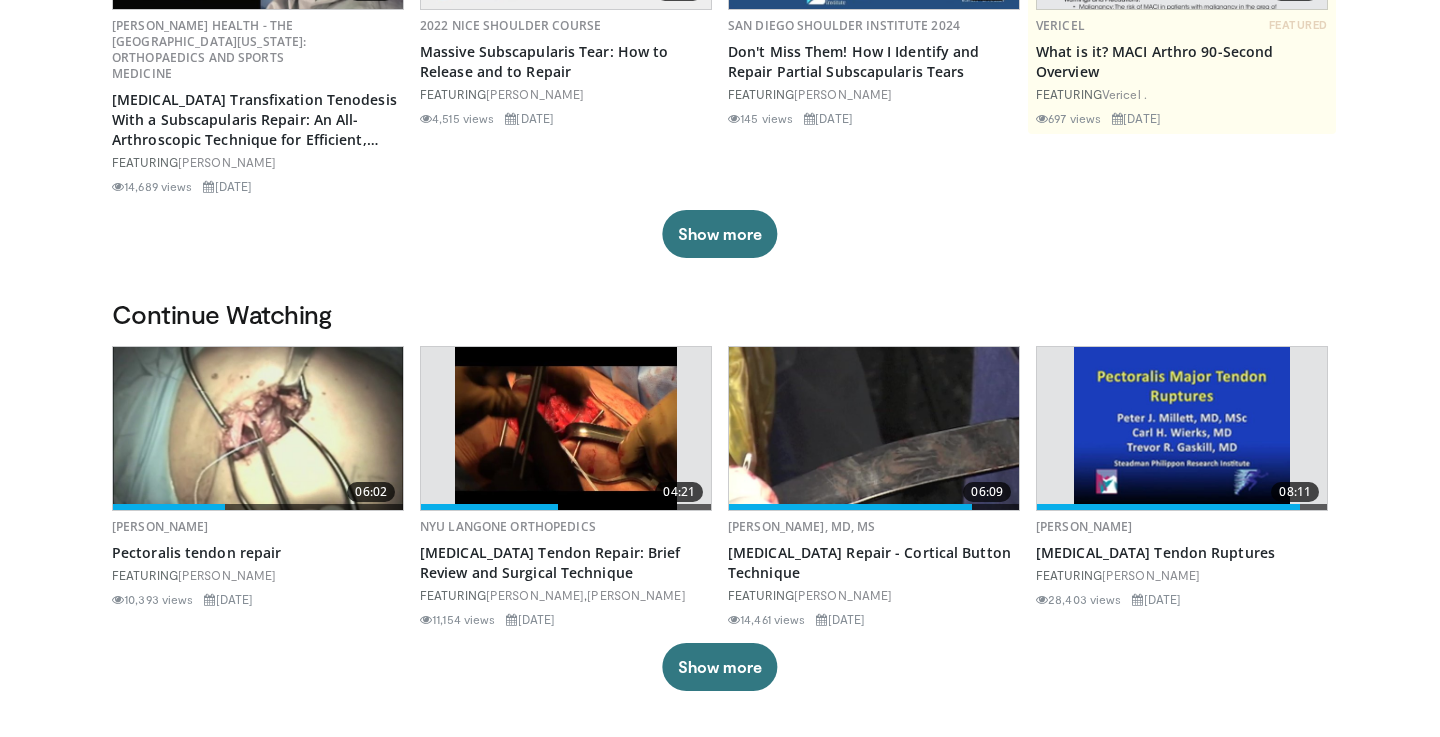 click at bounding box center (258, 428) 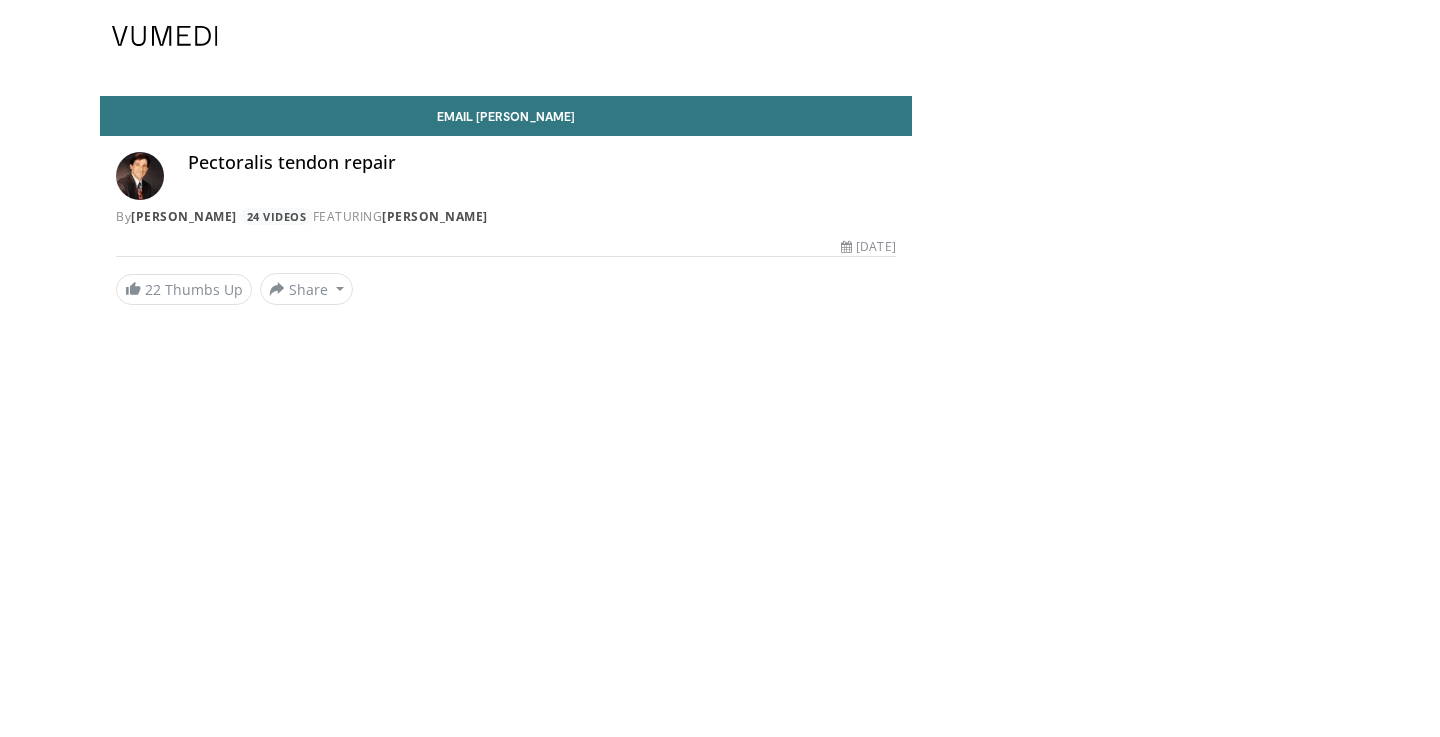 scroll, scrollTop: 0, scrollLeft: 0, axis: both 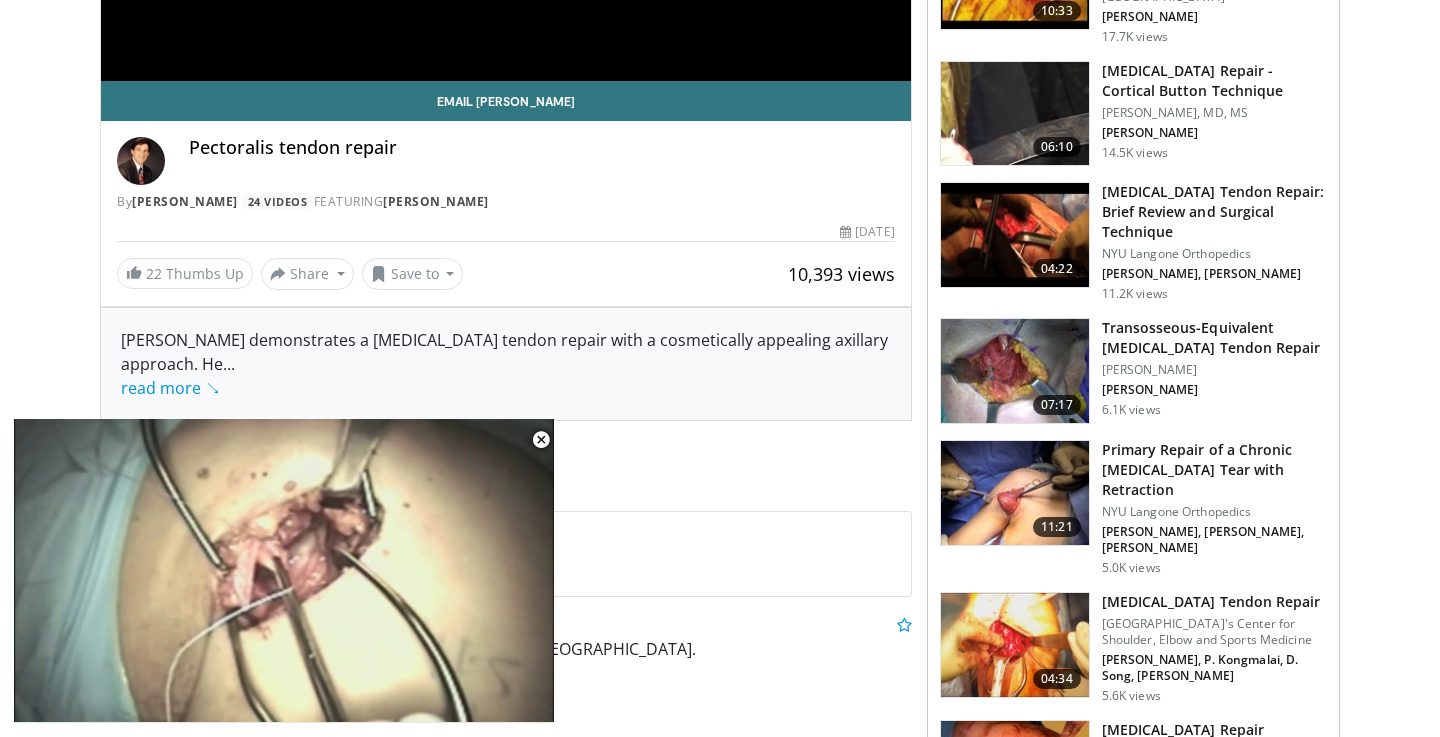 click on "Transosseous-Equivalent [MEDICAL_DATA] Tendon Repair" at bounding box center [1214, 338] 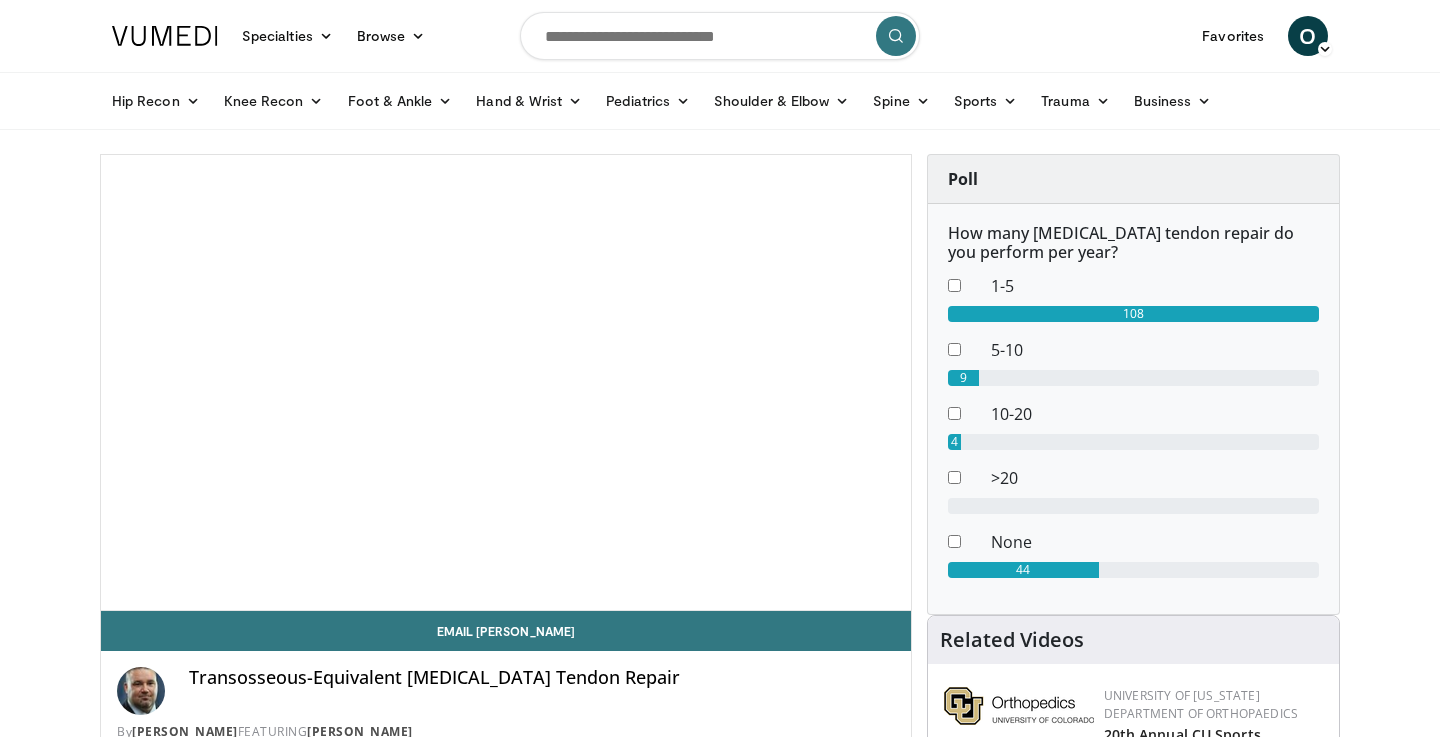 scroll, scrollTop: 0, scrollLeft: 0, axis: both 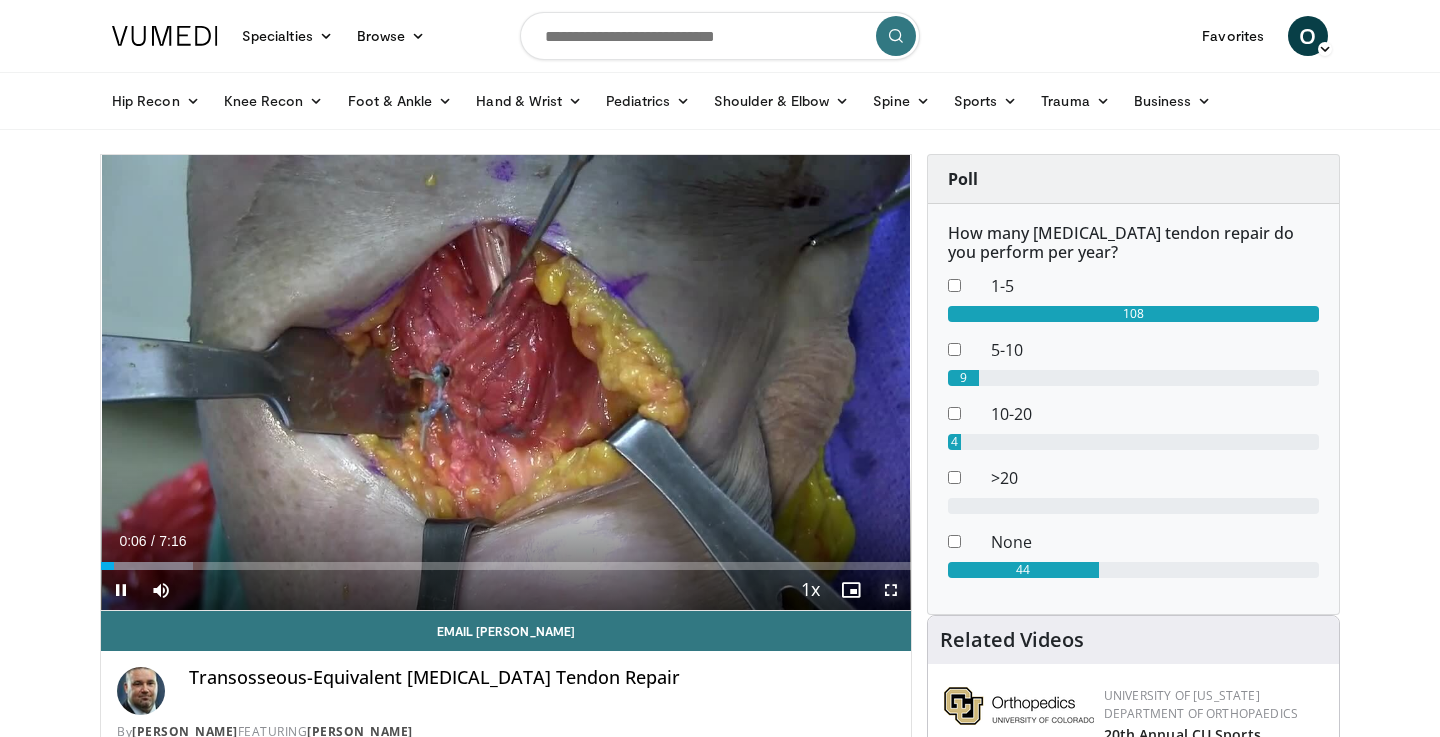 click at bounding box center [891, 590] 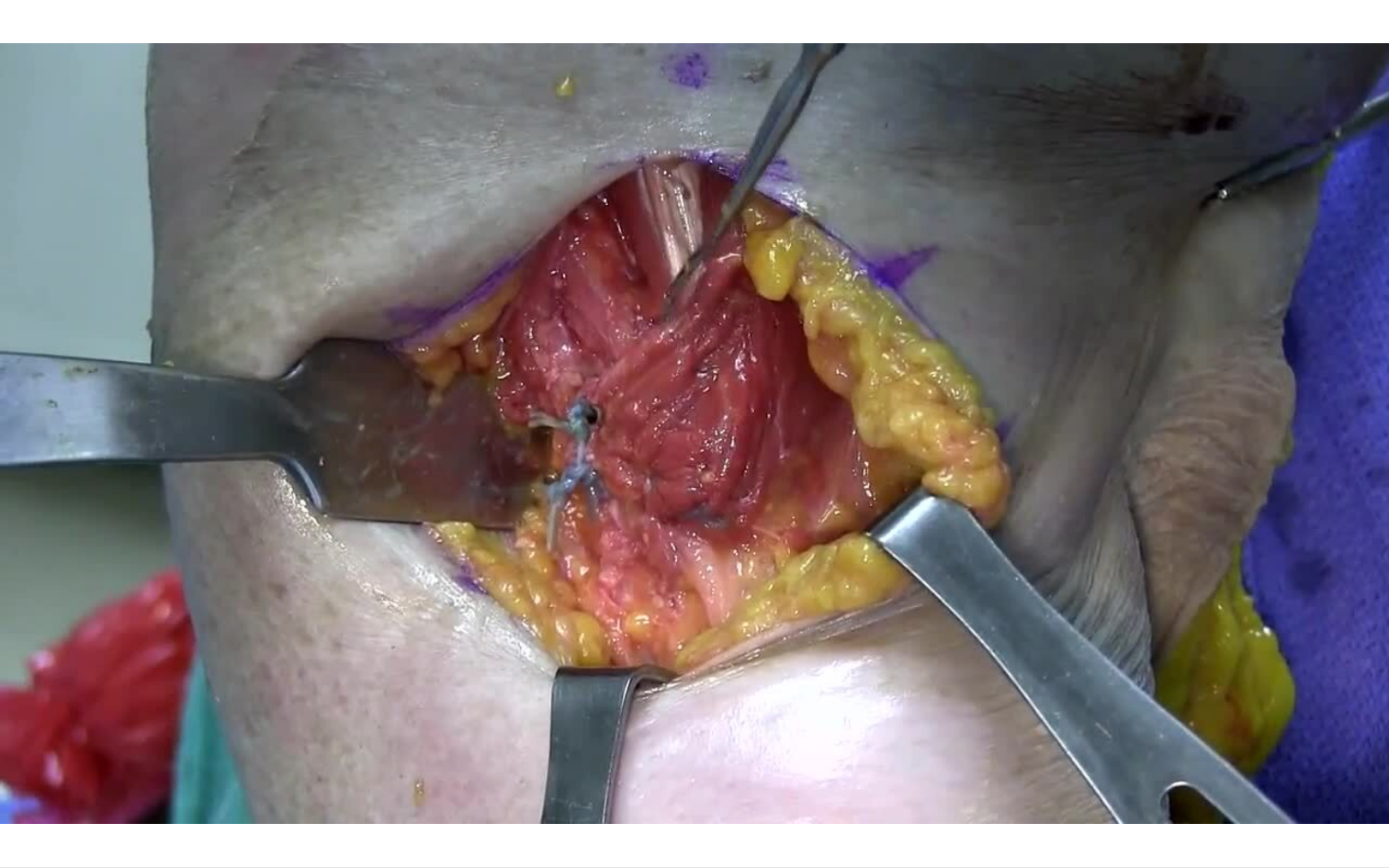click on "**********" at bounding box center (694, 434) 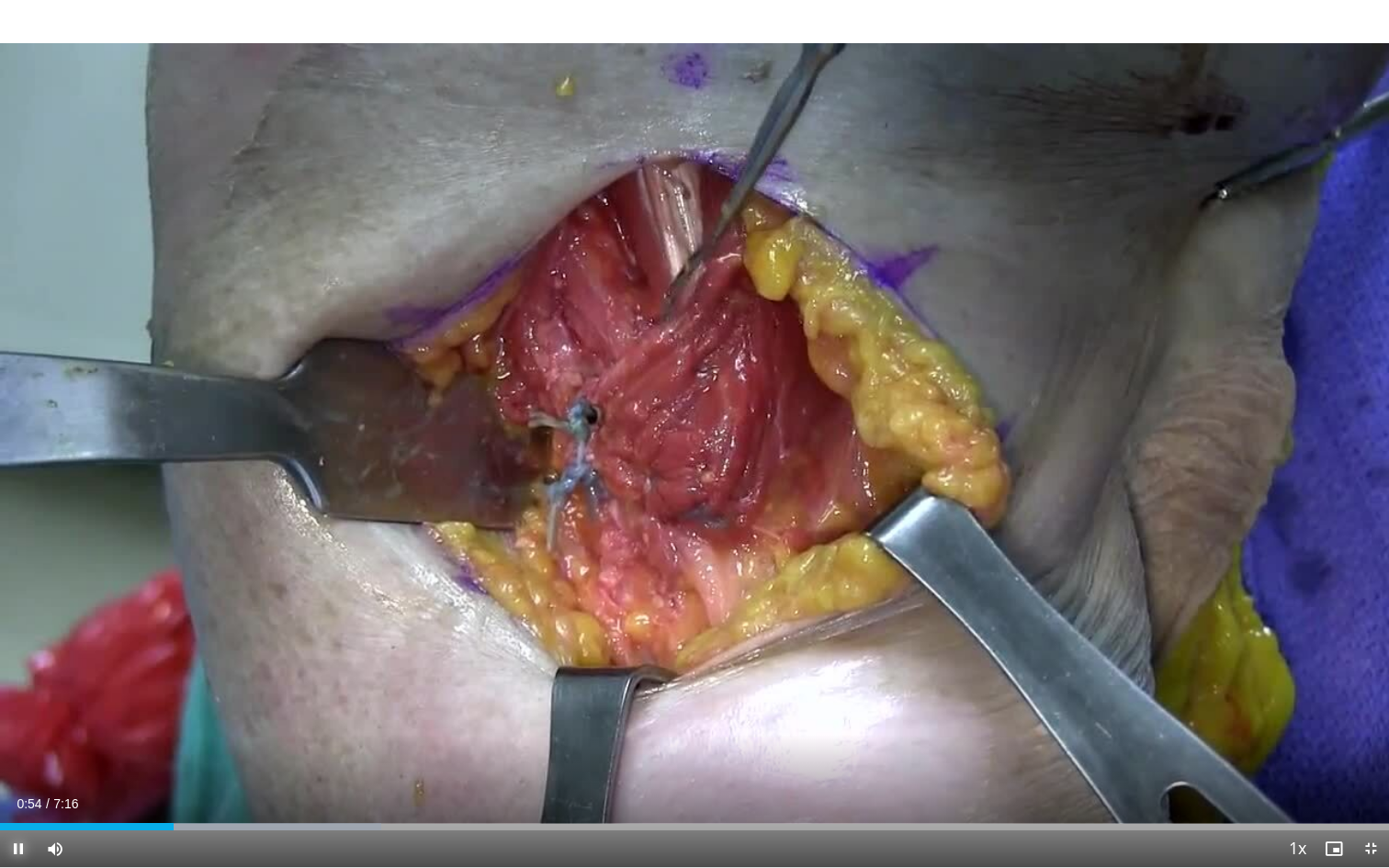 click at bounding box center (18, 849) 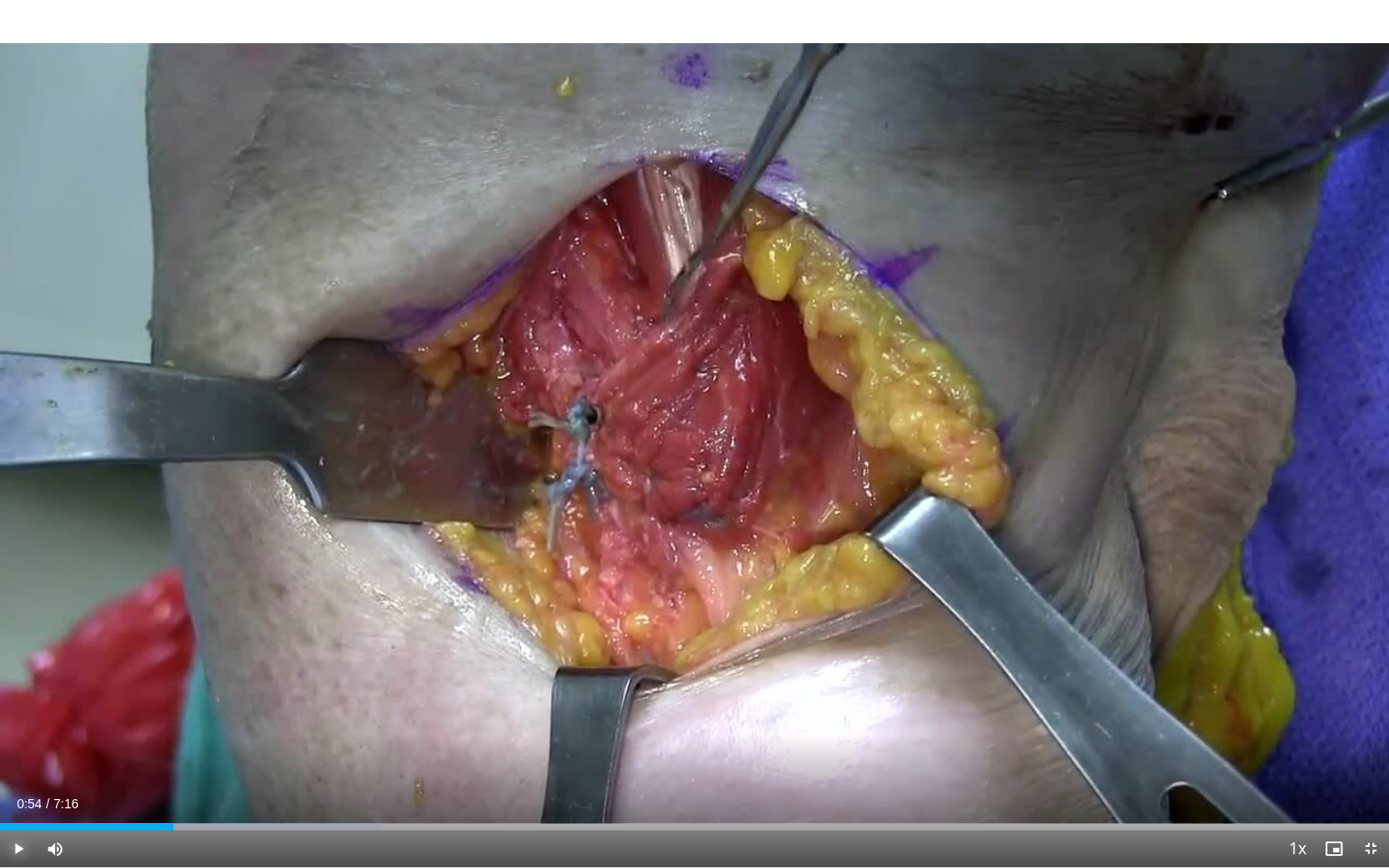click at bounding box center (18, 849) 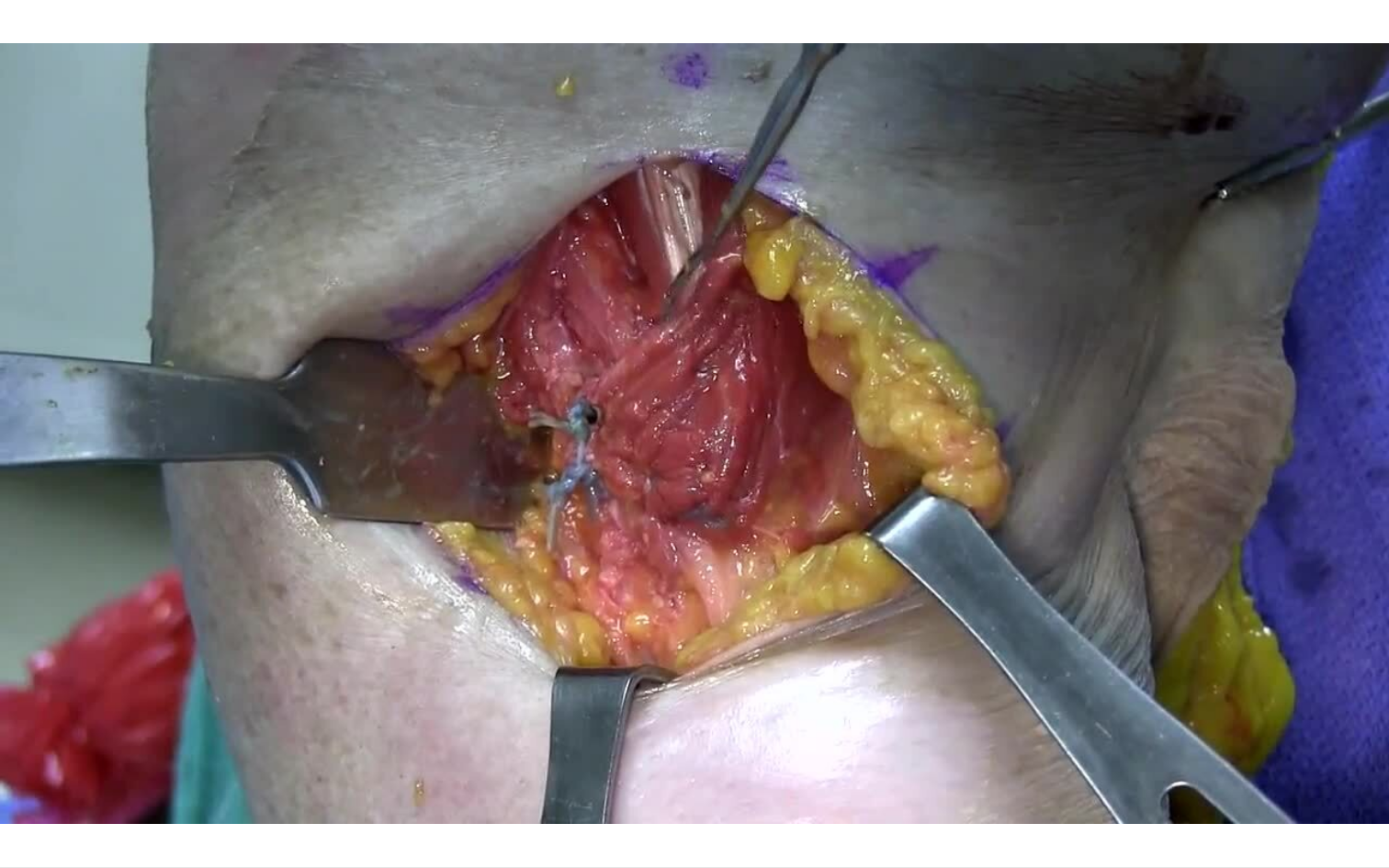 type 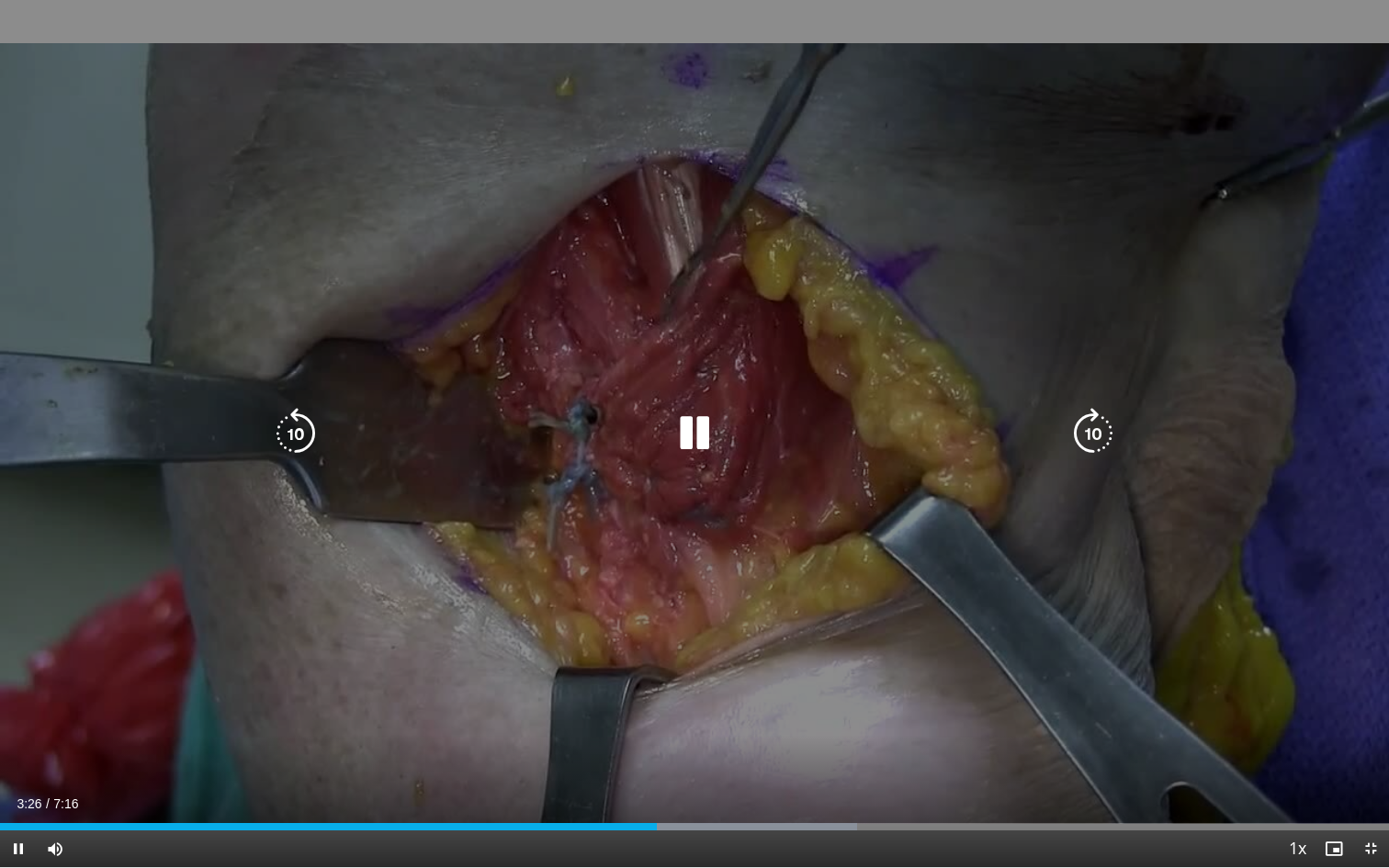 click at bounding box center (1093, 434) 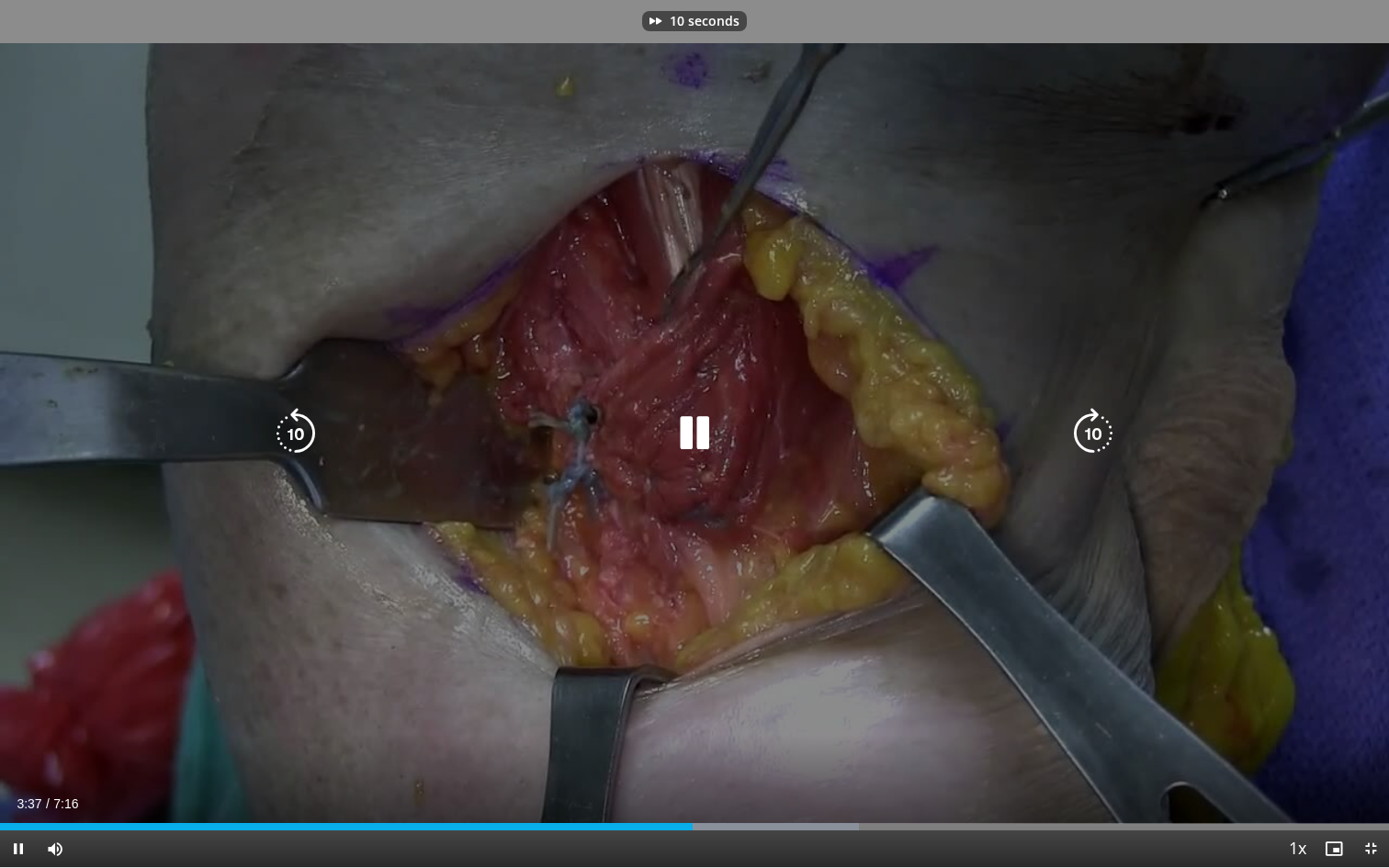 click at bounding box center (1093, 434) 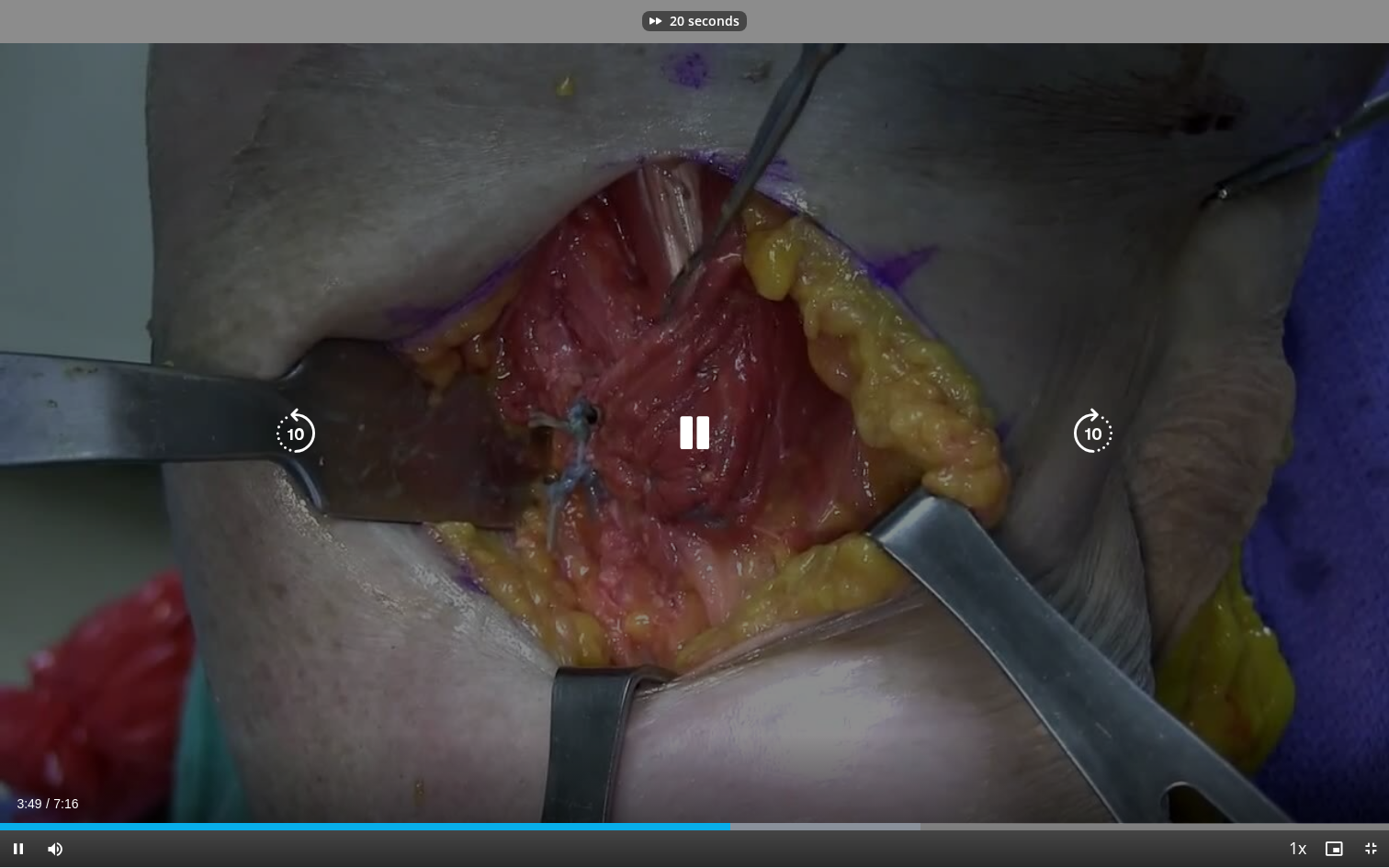 click at bounding box center (1093, 434) 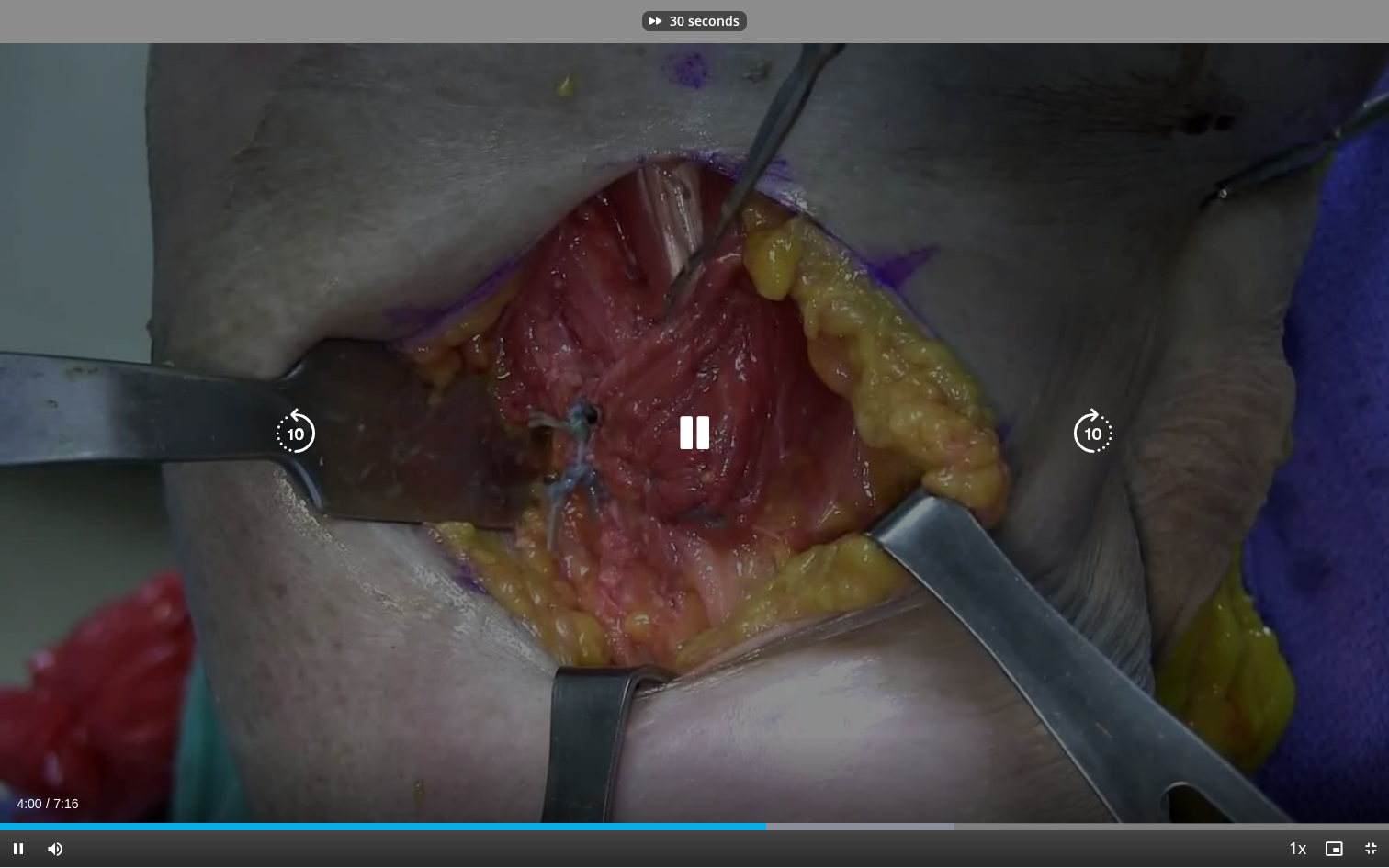 click at bounding box center [1093, 434] 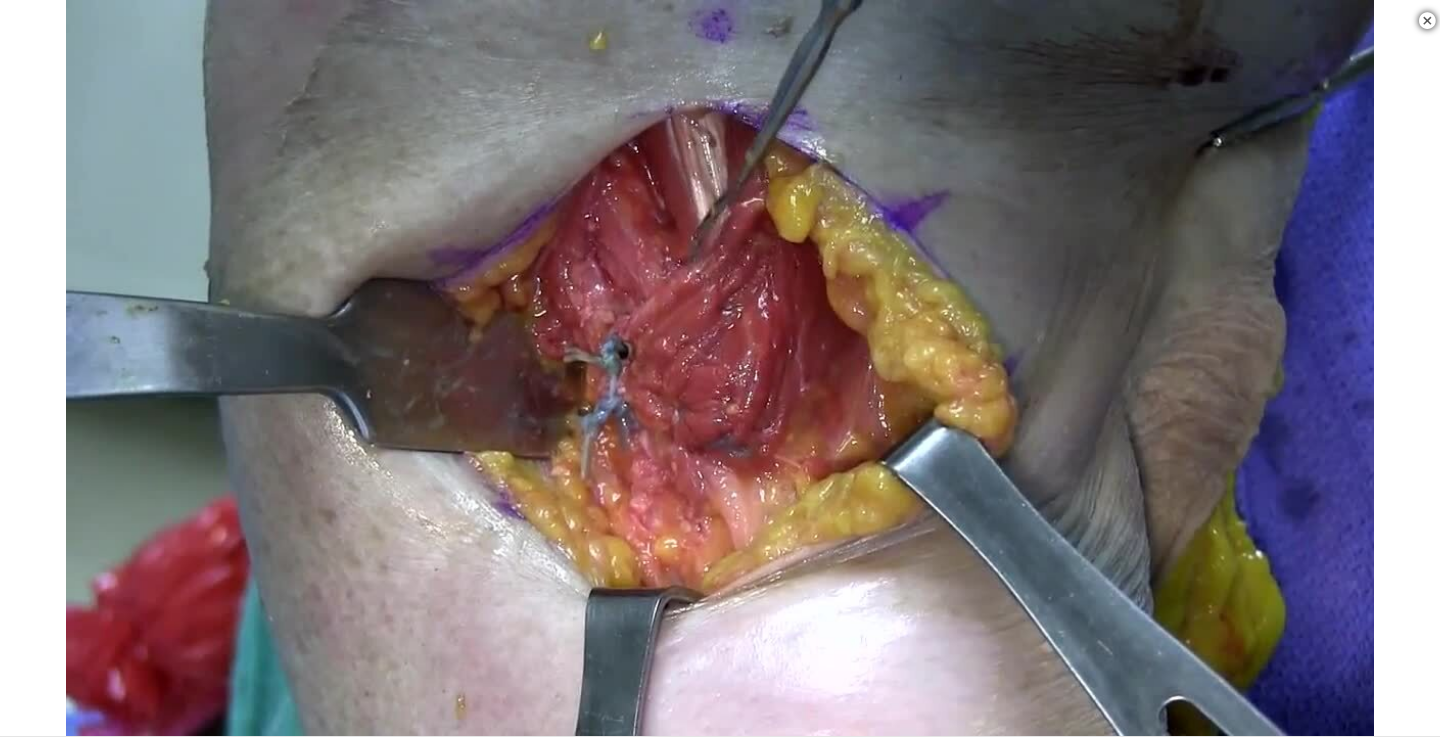scroll, scrollTop: 1424, scrollLeft: 0, axis: vertical 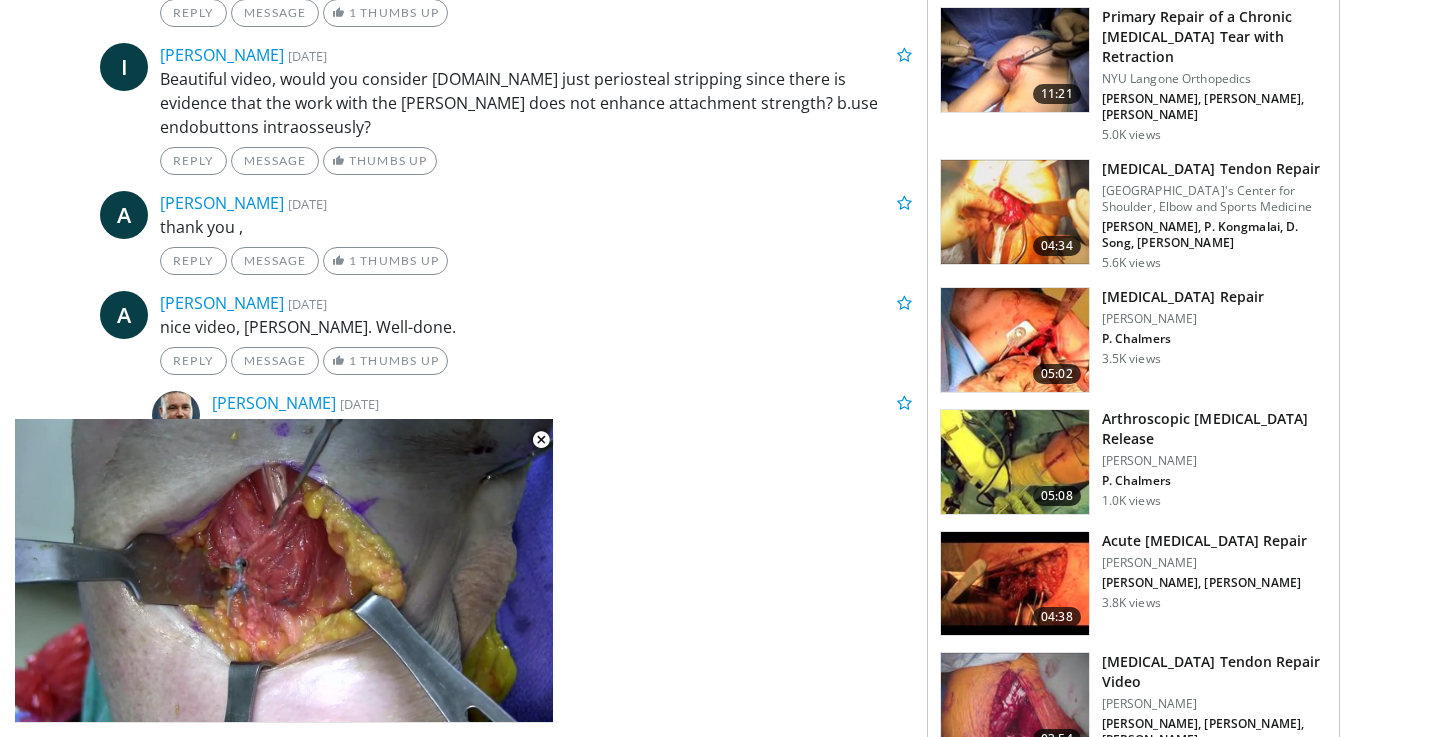 click on "[GEOGRAPHIC_DATA]'s Center for Shoulder, Elbow and Sports Medicine" at bounding box center (1214, 199) 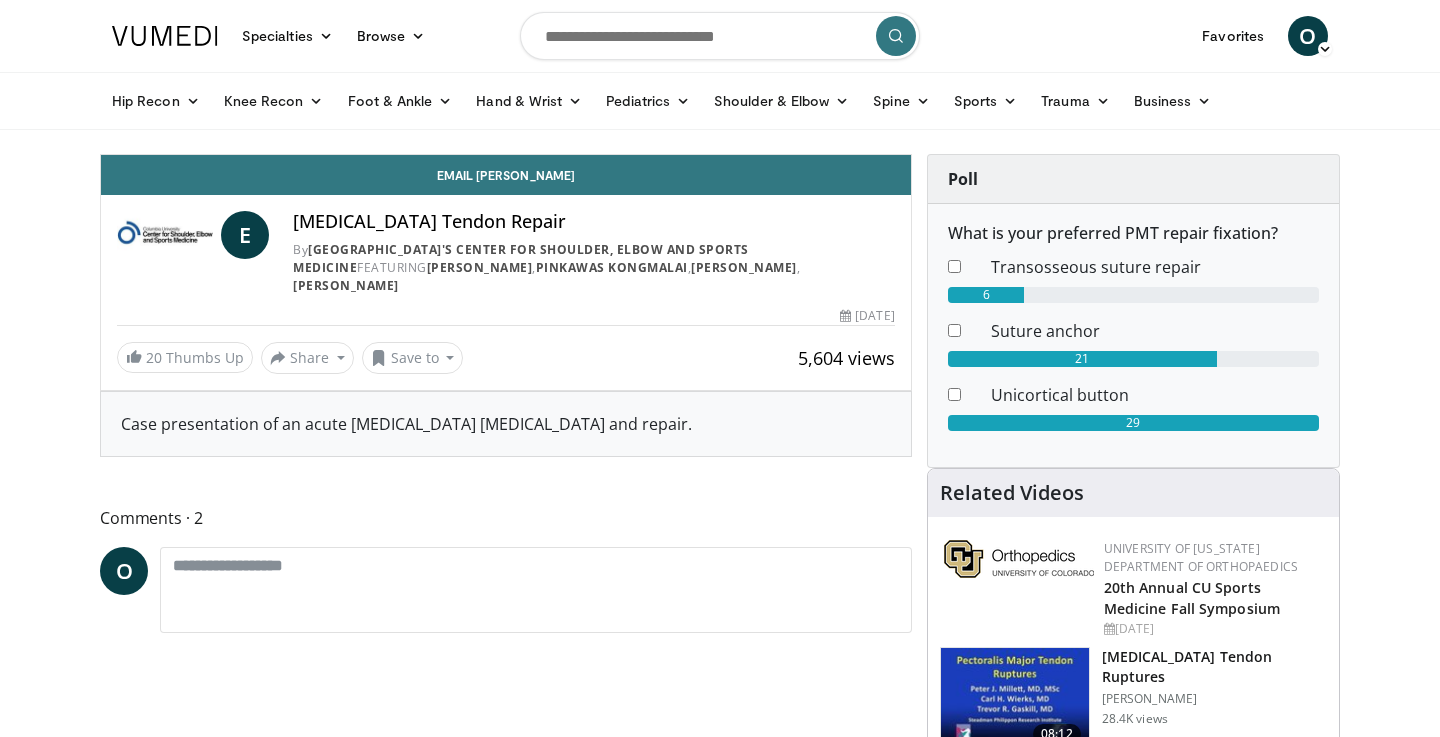 scroll, scrollTop: 0, scrollLeft: 0, axis: both 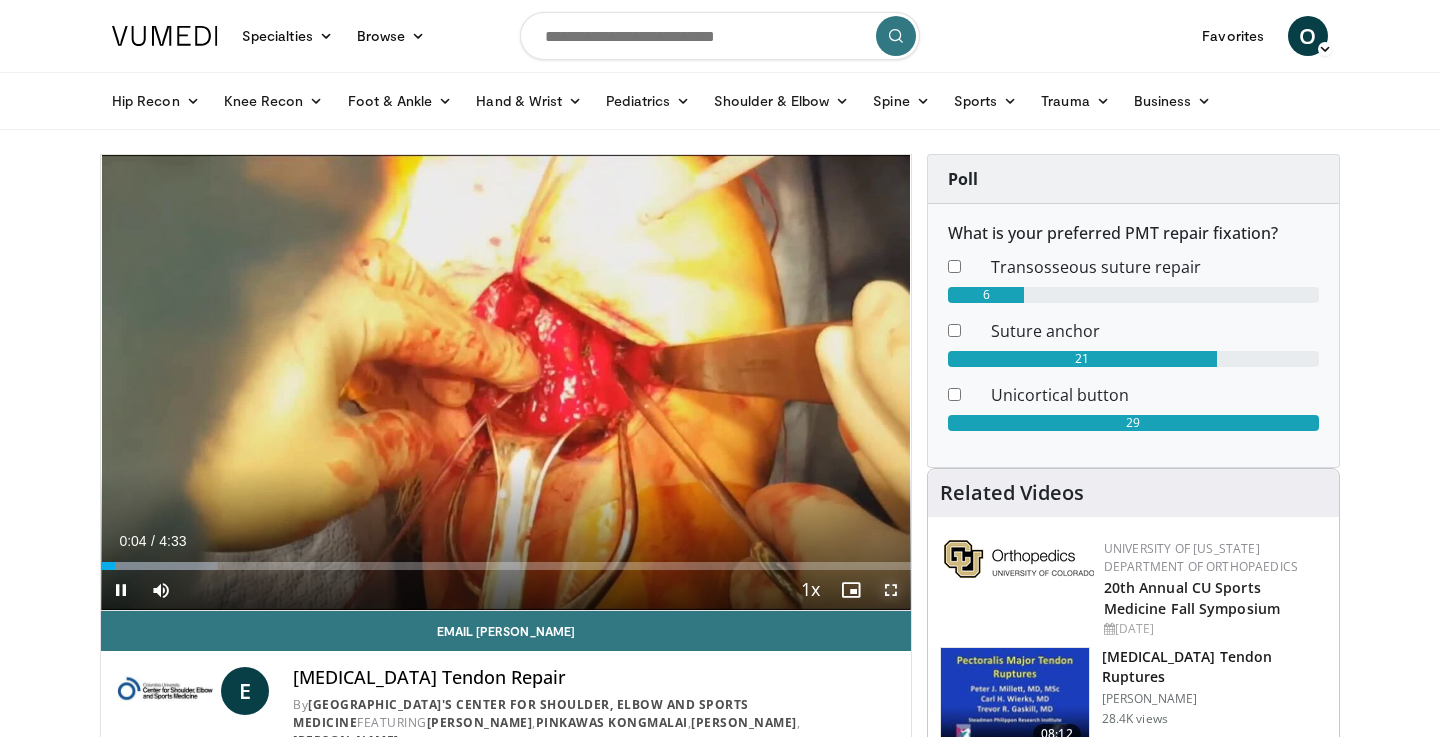 click at bounding box center (891, 590) 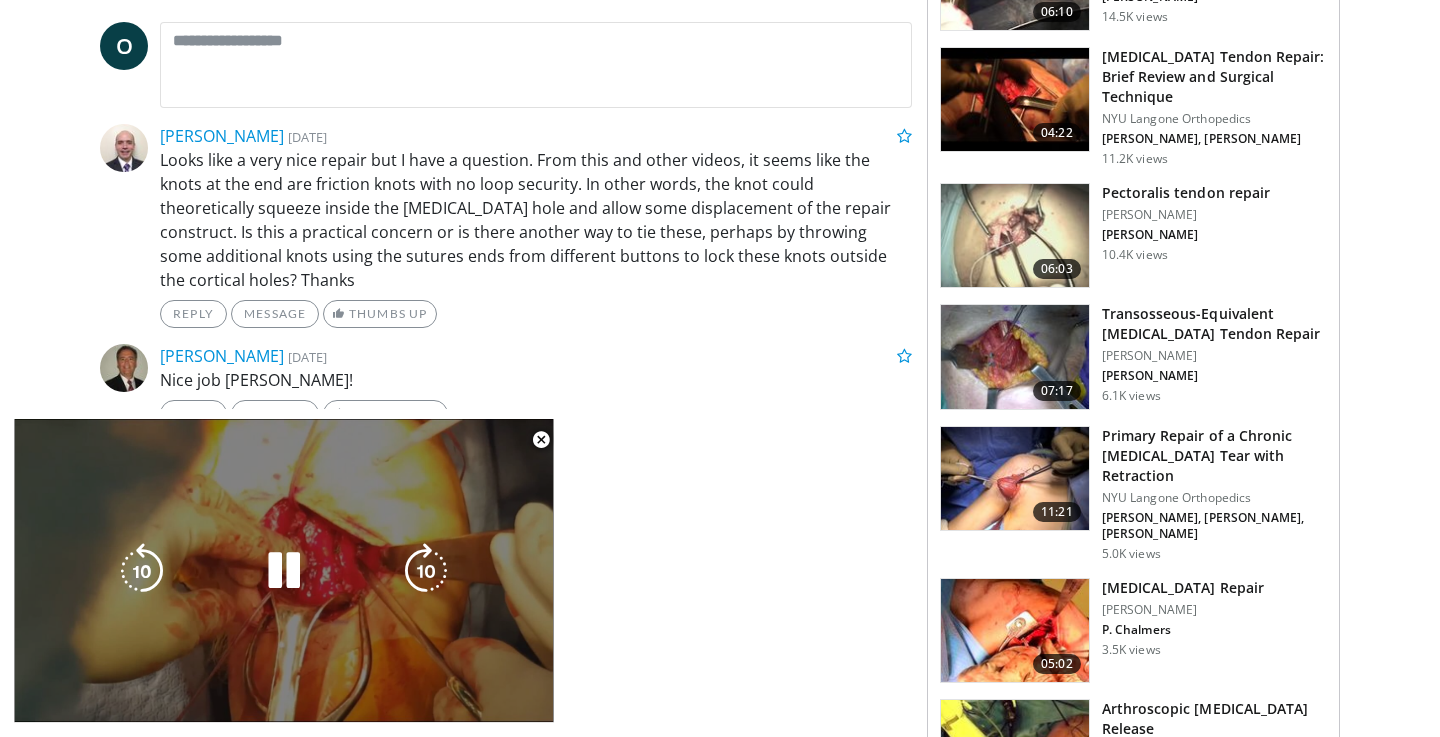 scroll, scrollTop: 989, scrollLeft: 0, axis: vertical 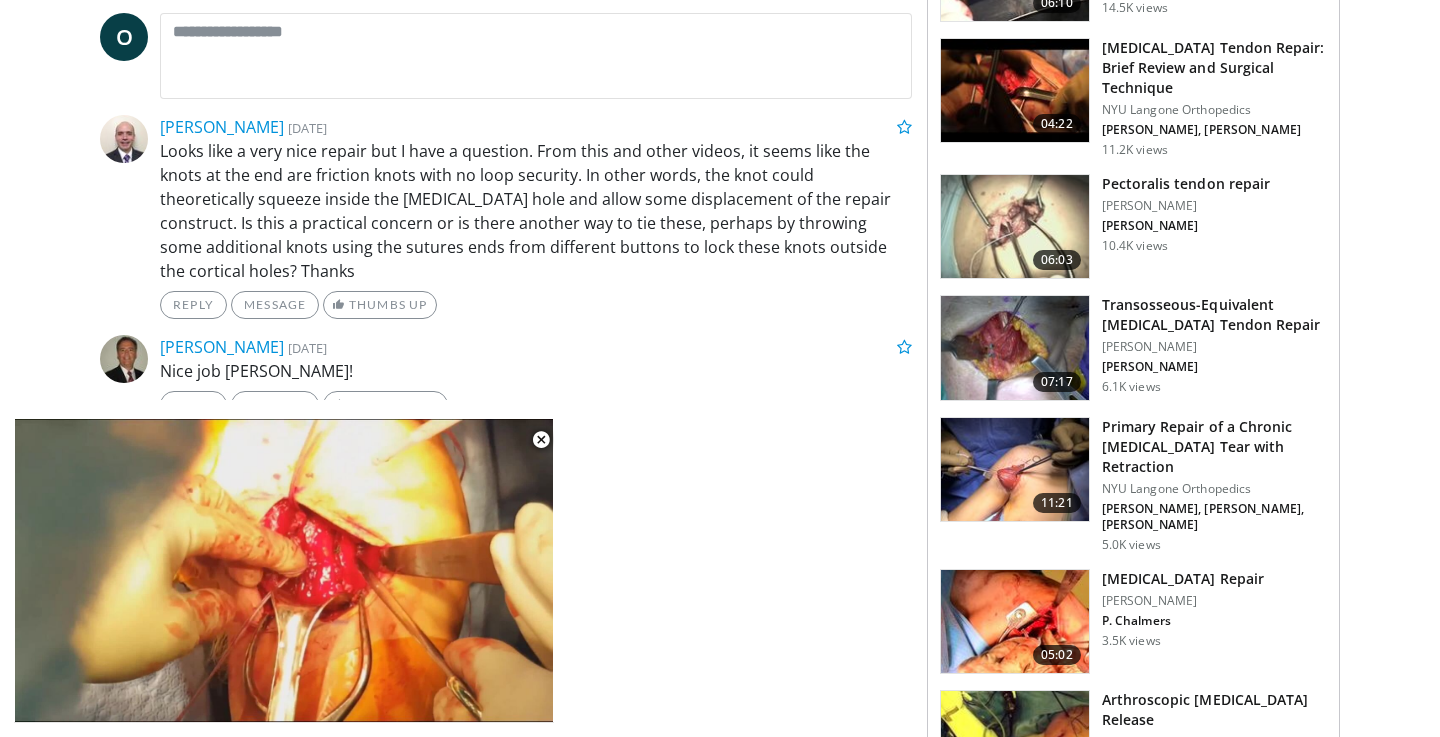 click on "Primary Repair of a Chronic [MEDICAL_DATA] Tear with Retraction" at bounding box center (1214, 447) 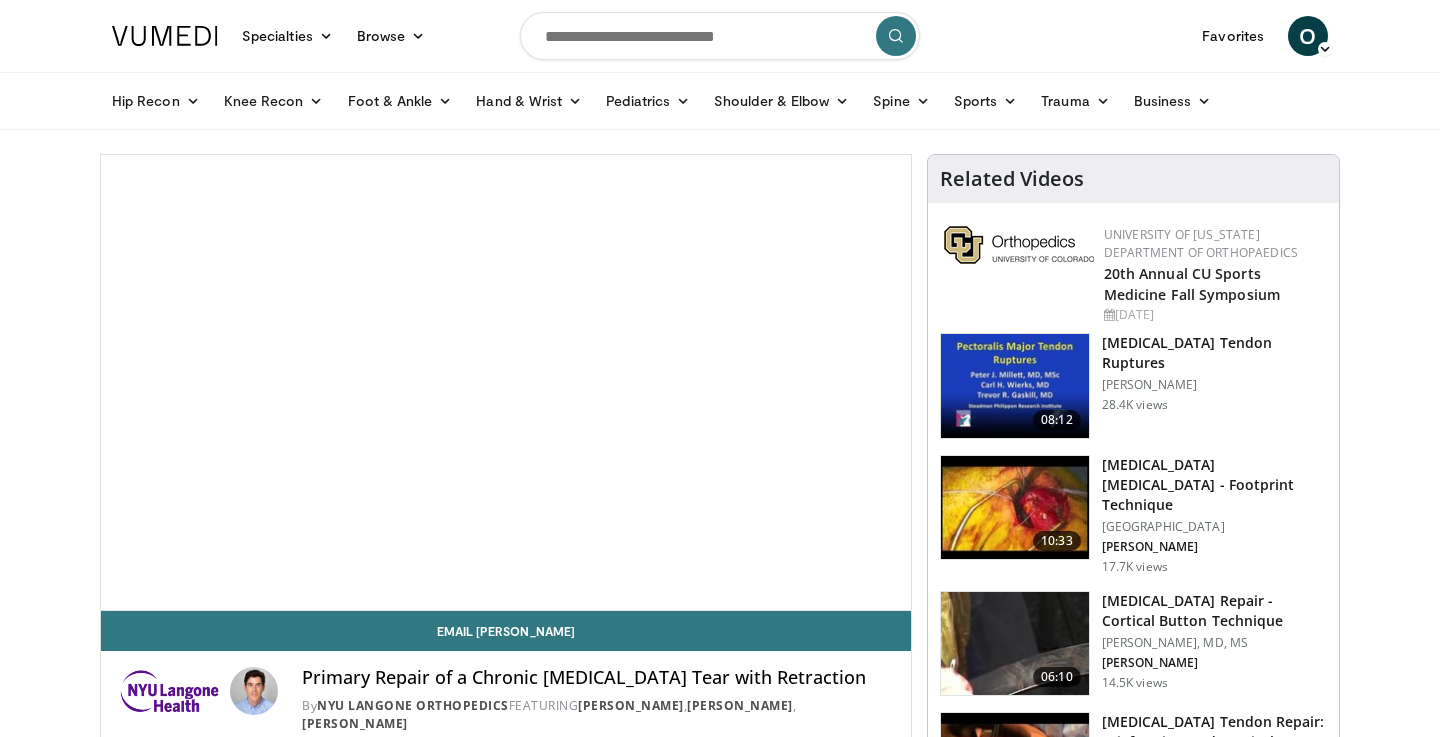 scroll, scrollTop: 0, scrollLeft: 0, axis: both 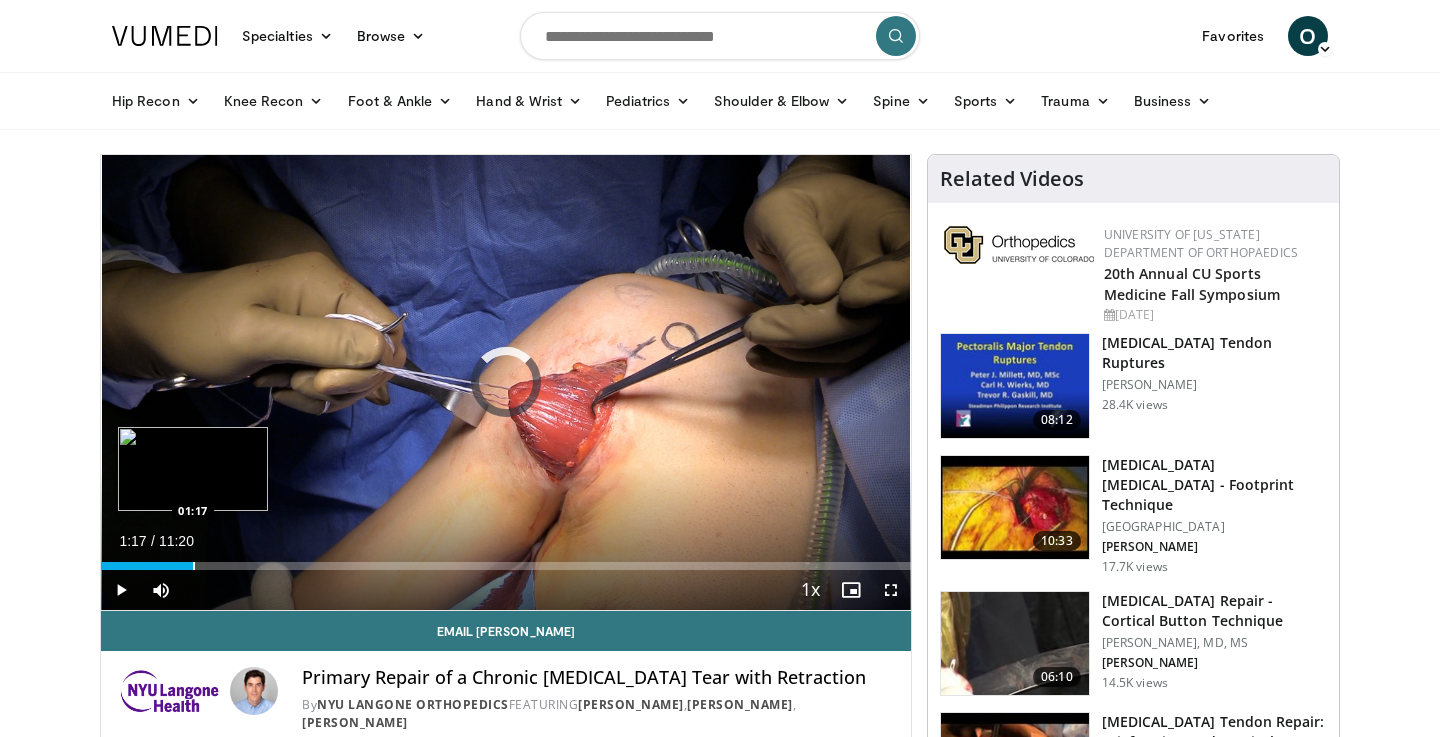 click at bounding box center (194, 566) 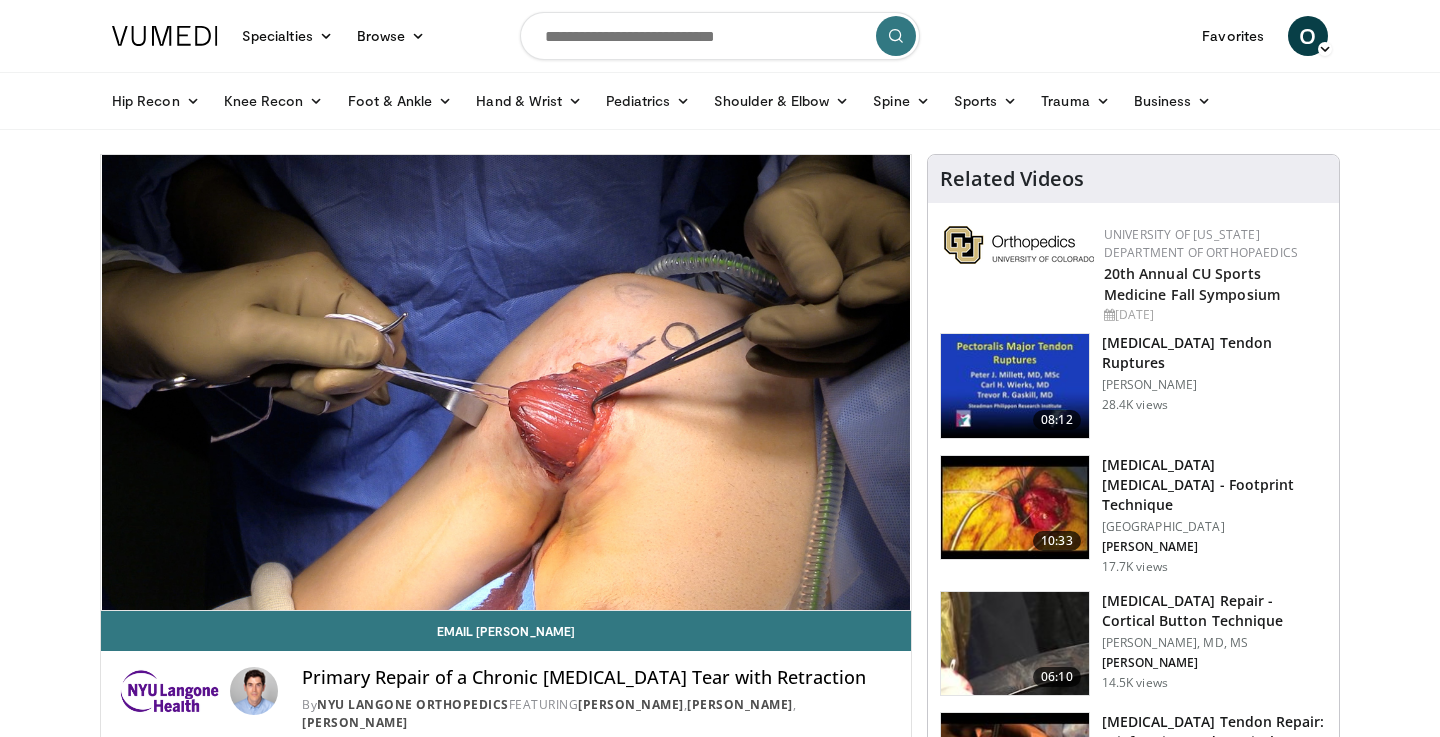 click on "110 seconds
Tap to unmute" at bounding box center [506, 382] 